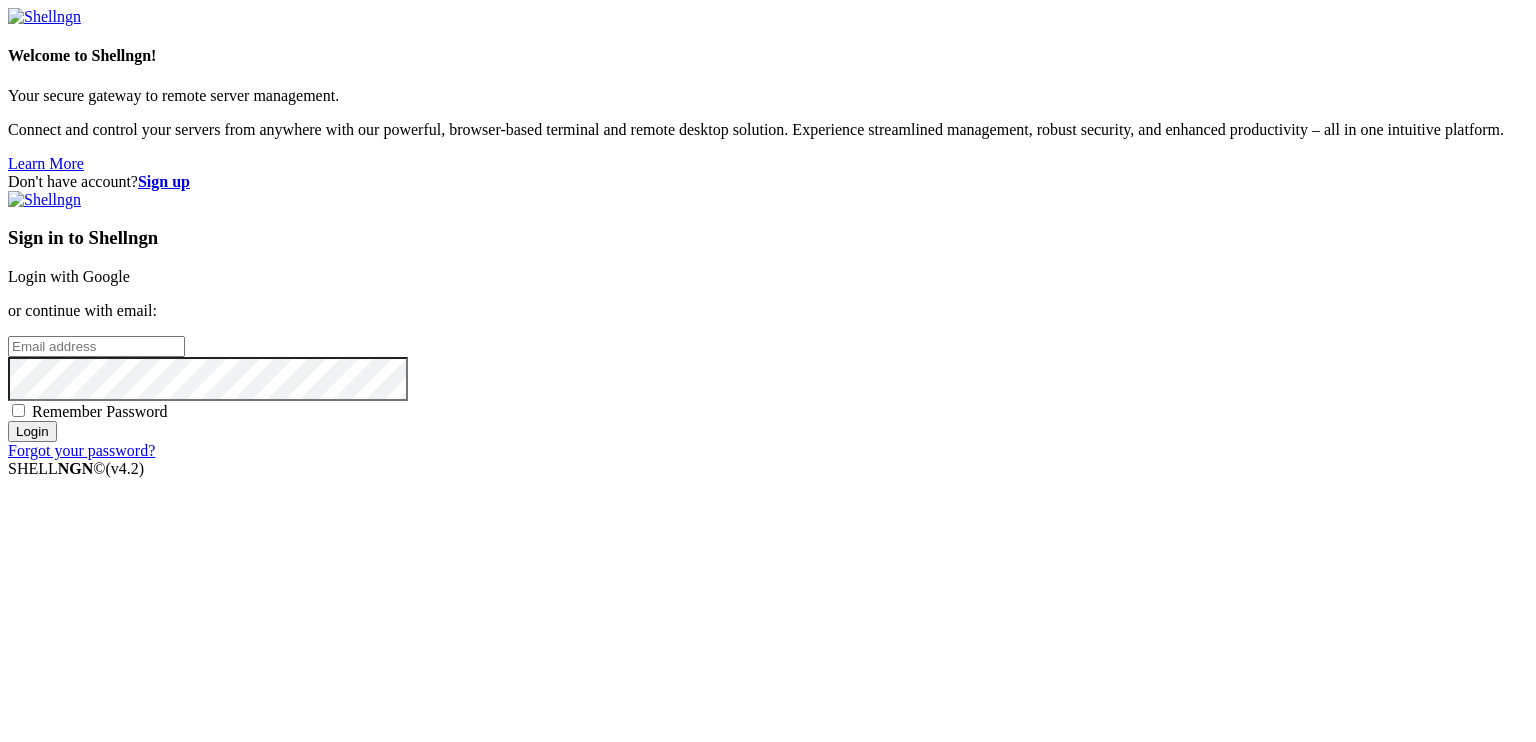 scroll, scrollTop: 0, scrollLeft: 0, axis: both 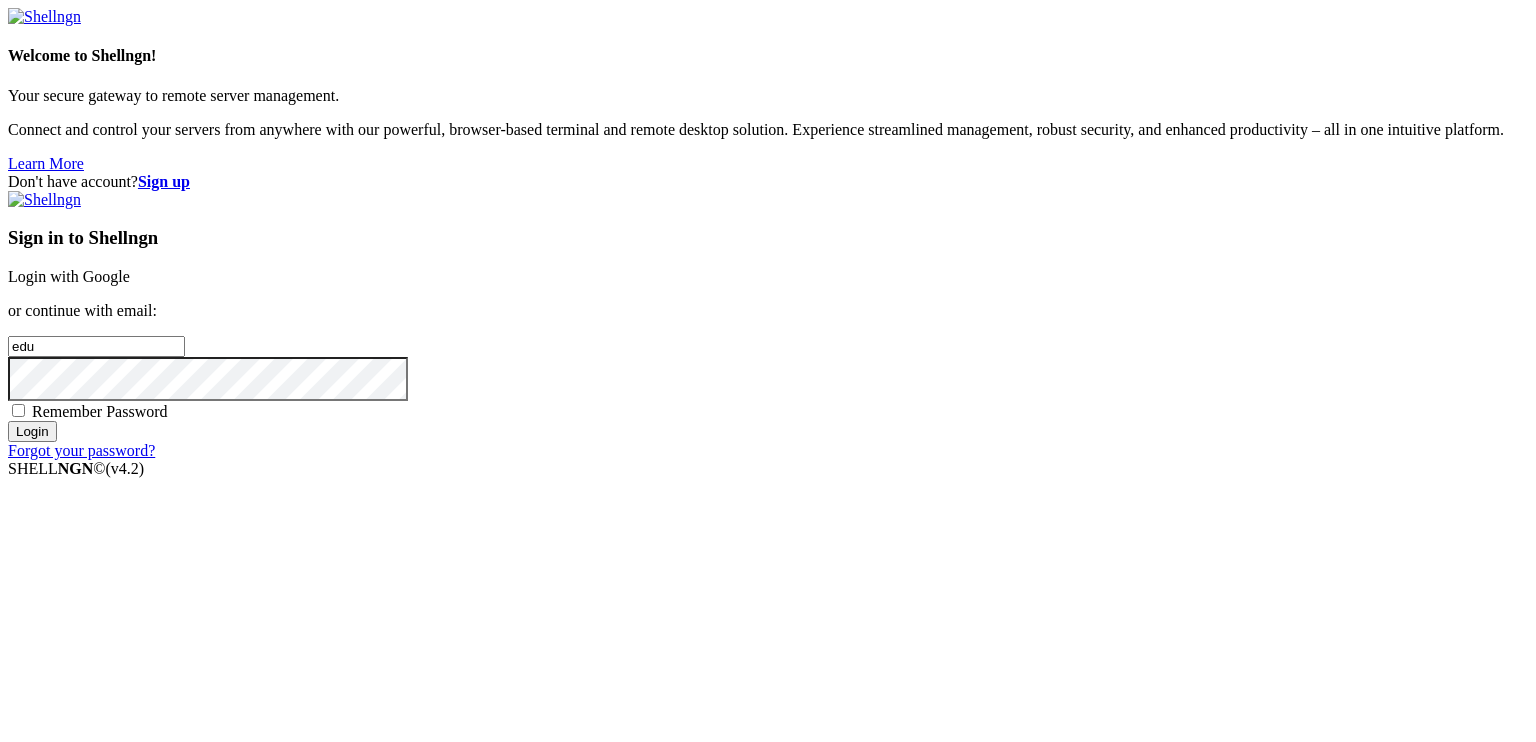 click on "Login with Google" at bounding box center (69, 276) 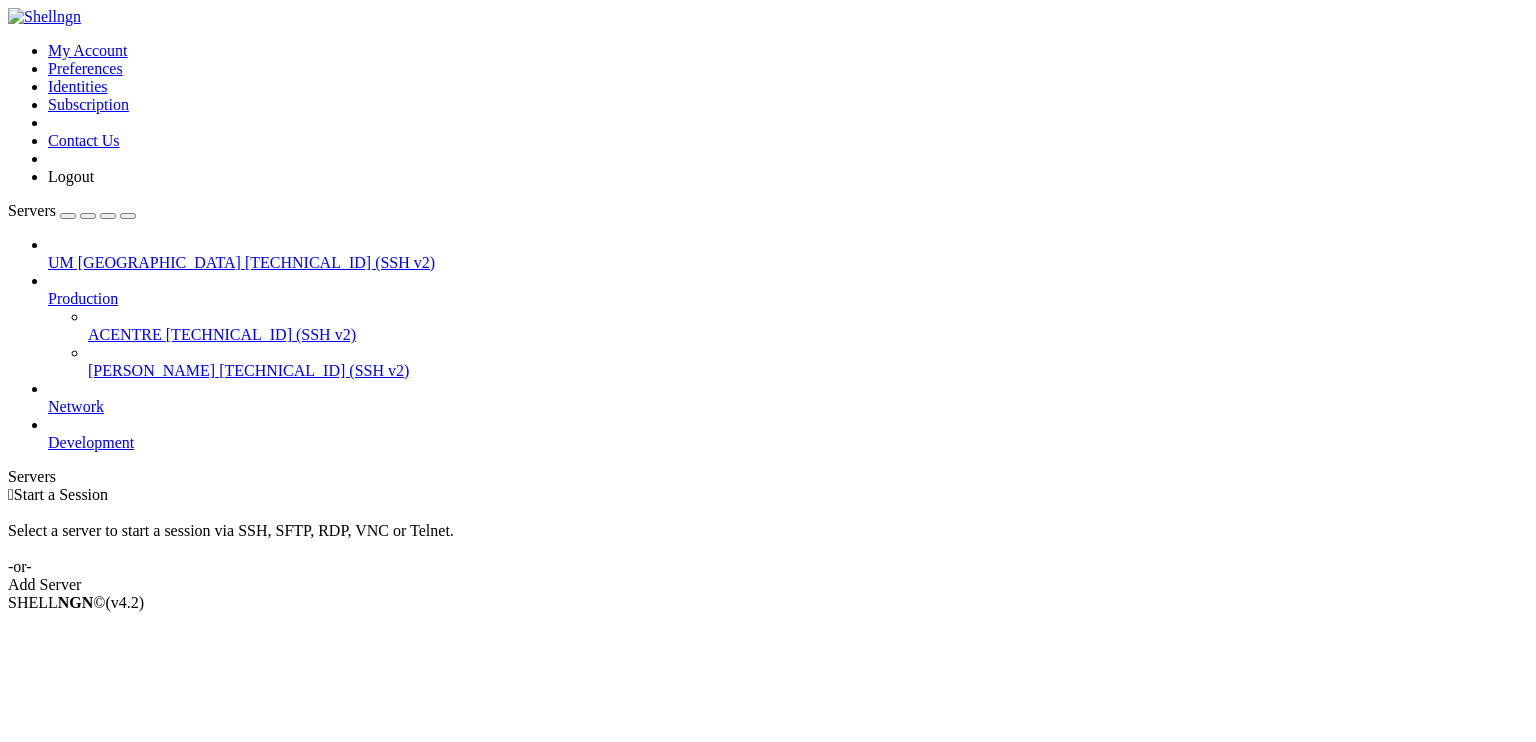 click on "ACENTRE" at bounding box center (125, 334) 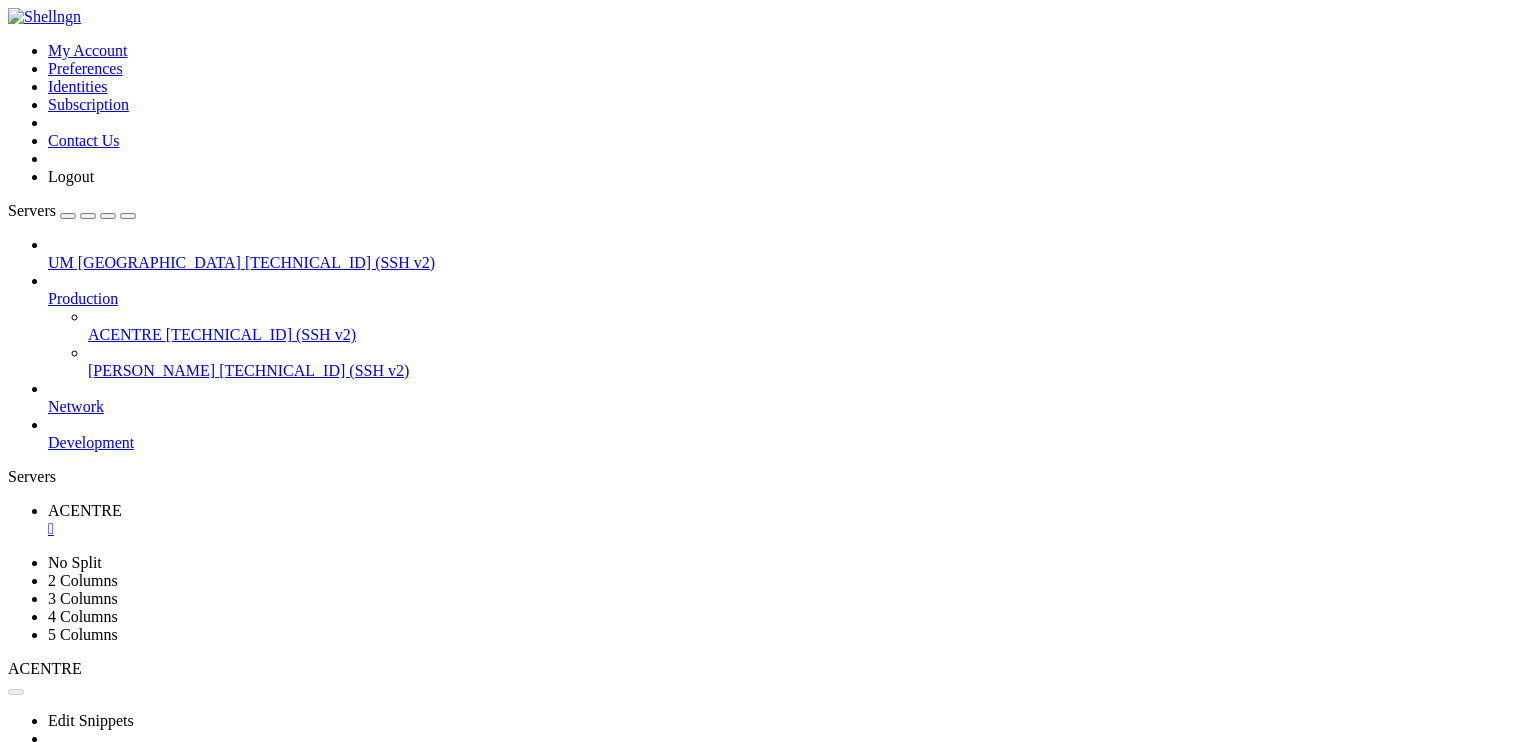 scroll, scrollTop: 0, scrollLeft: 0, axis: both 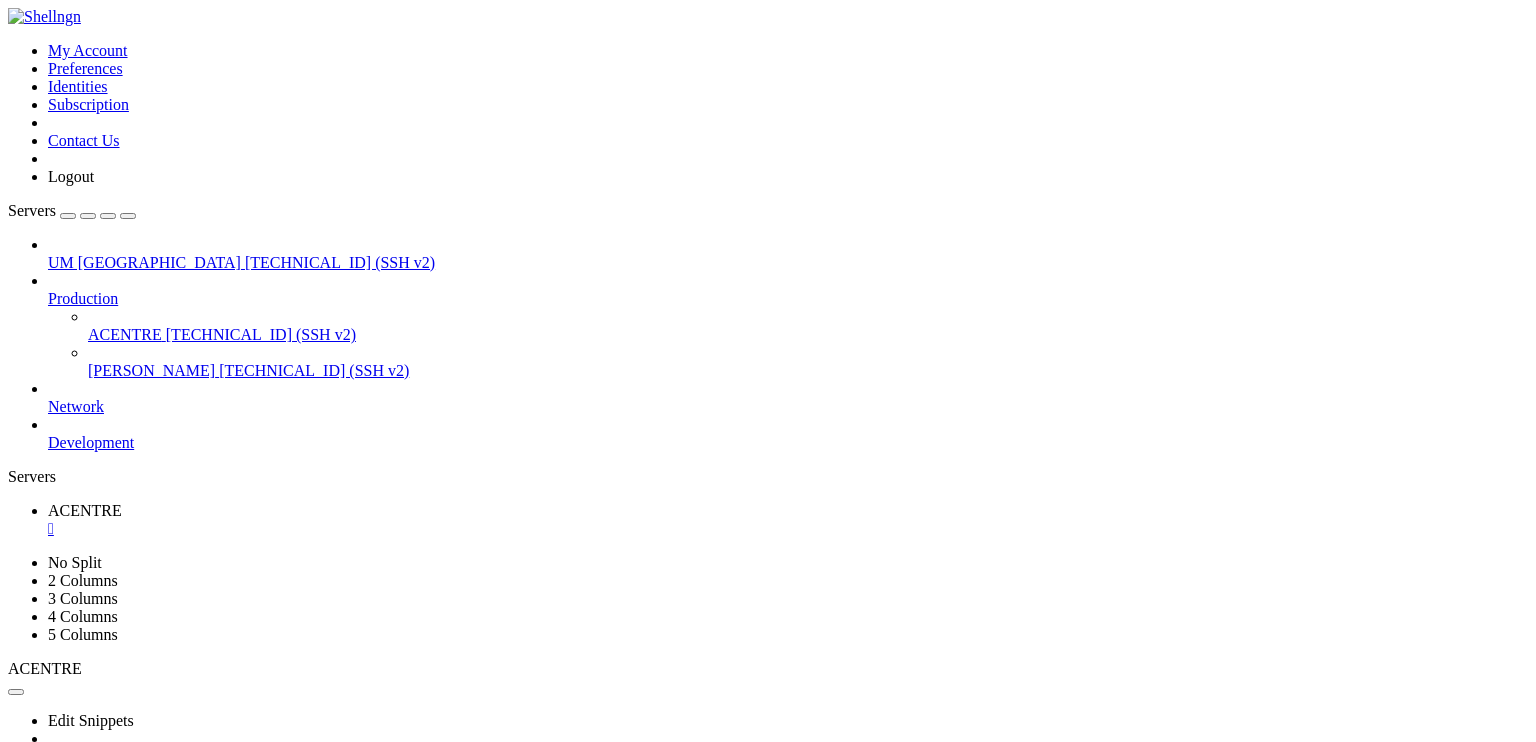 click 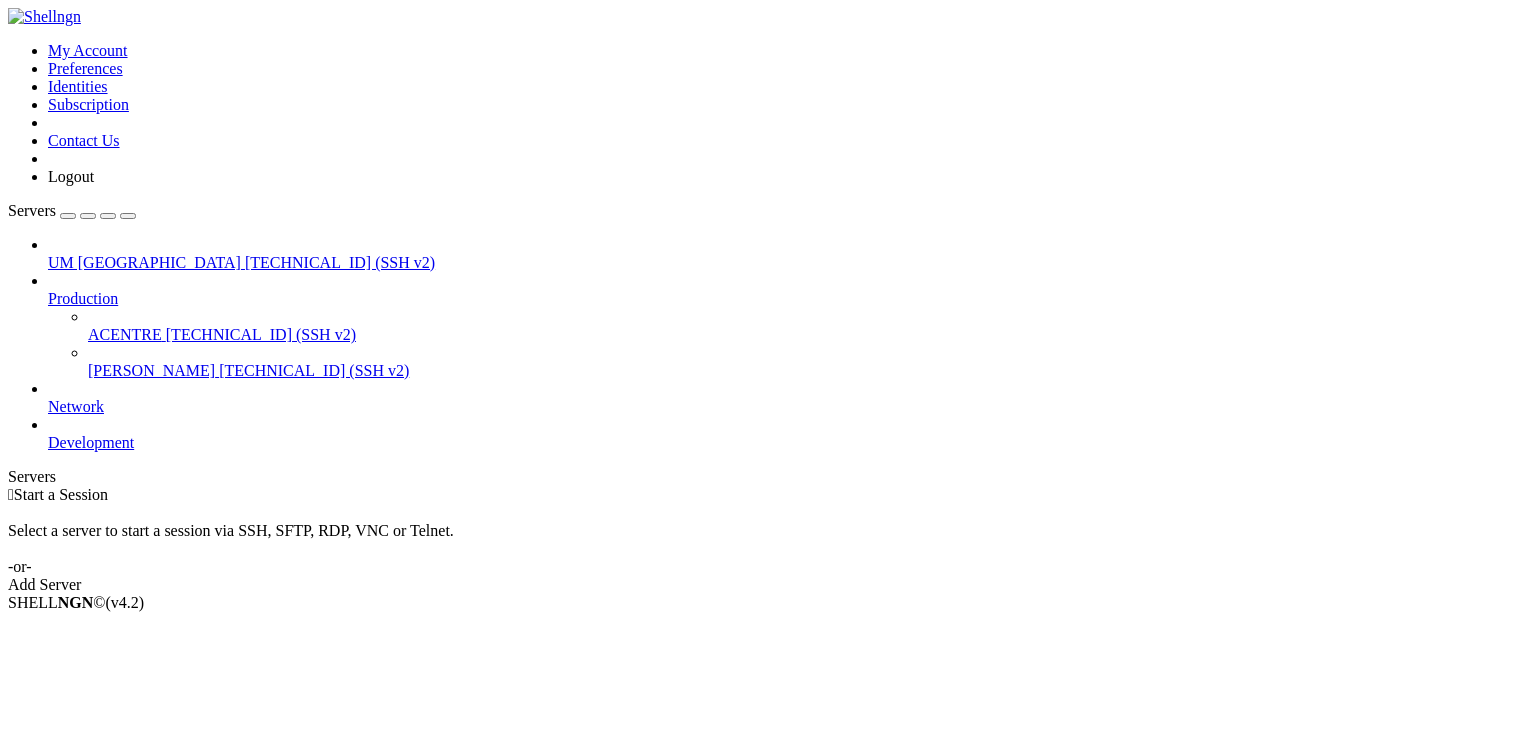 scroll, scrollTop: 0, scrollLeft: 0, axis: both 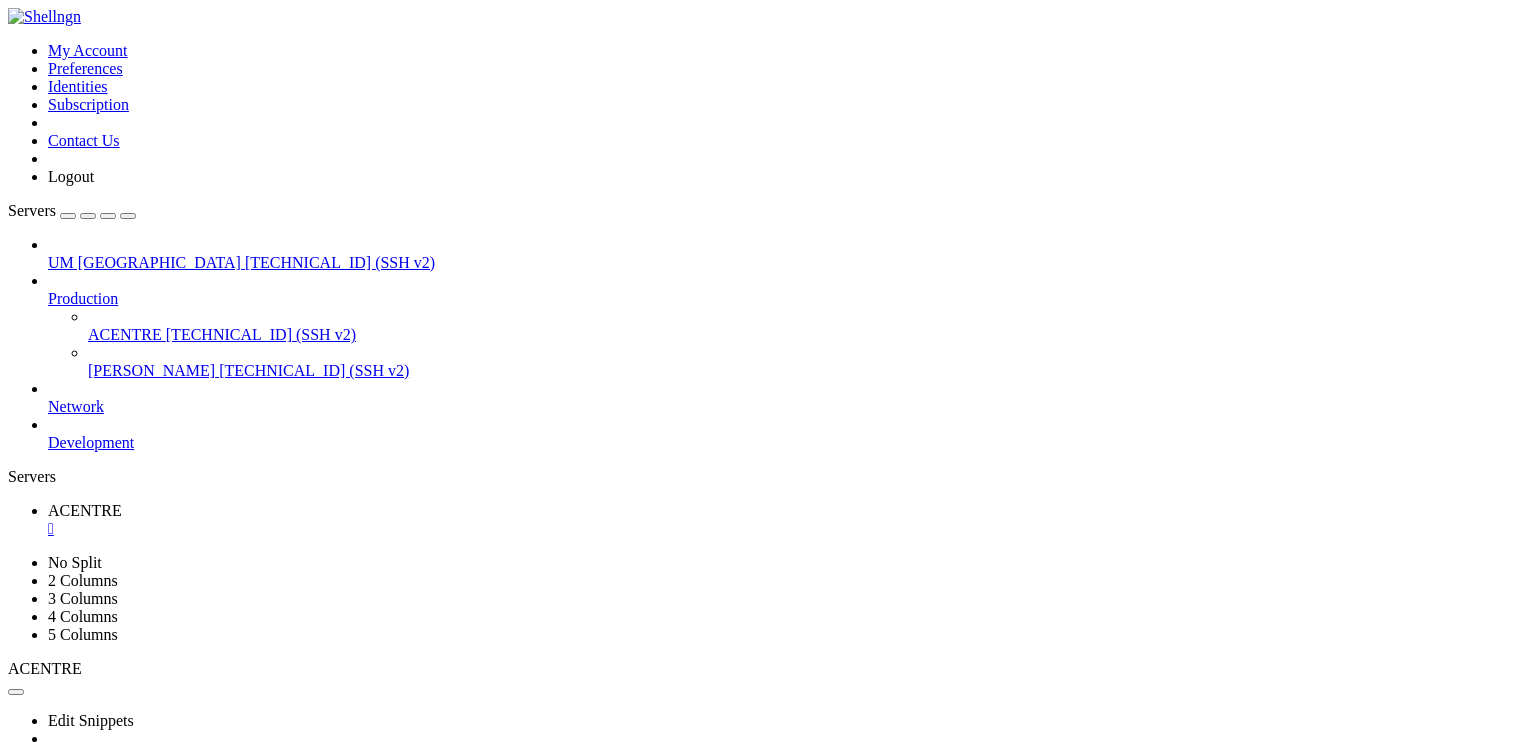 drag, startPoint x: 591, startPoint y: 1372, endPoint x: 650, endPoint y: 1440, distance: 90.02777 